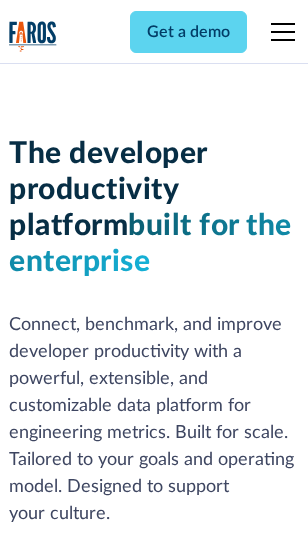 scroll, scrollTop: 0, scrollLeft: 0, axis: both 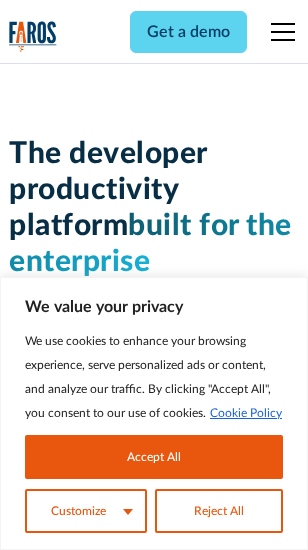 click on "Accept All" at bounding box center [154, 457] 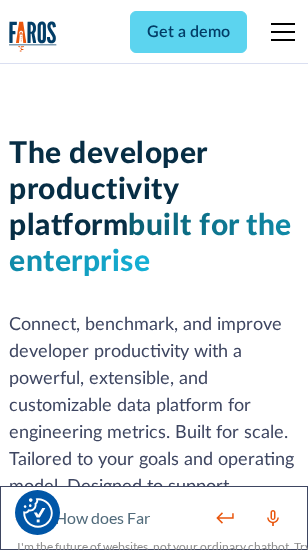 scroll, scrollTop: 301, scrollLeft: 0, axis: vertical 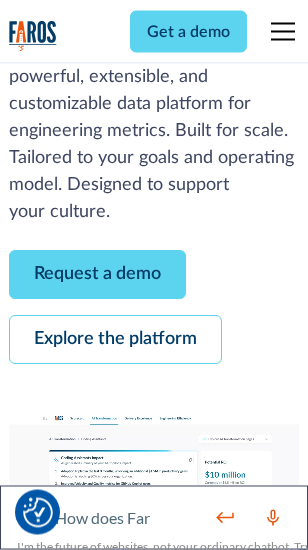 click on "Request a demo" at bounding box center (97, 275) 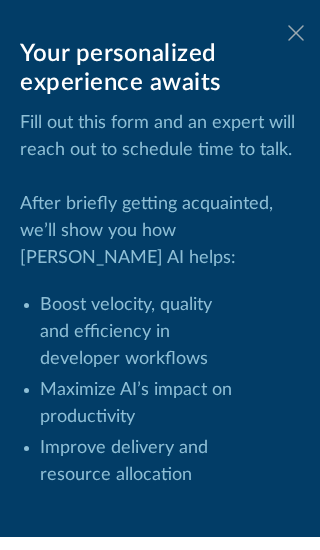 click 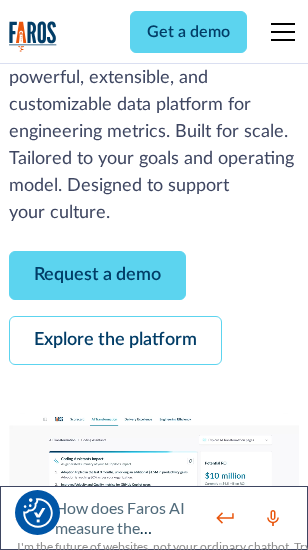scroll, scrollTop: 366, scrollLeft: 0, axis: vertical 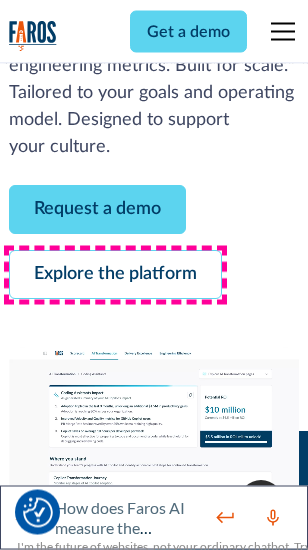 click on "Explore the platform" at bounding box center [115, 275] 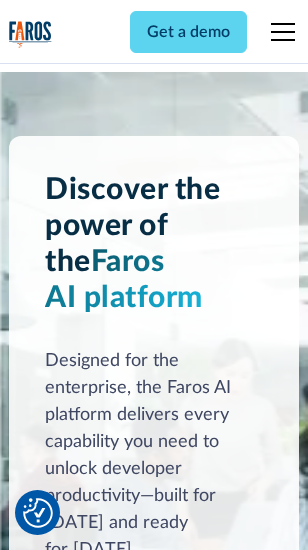 scroll, scrollTop: 15242, scrollLeft: 0, axis: vertical 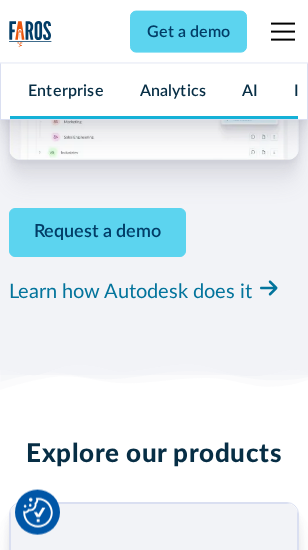 click on "Pricing" at bounding box center [33, 2512] 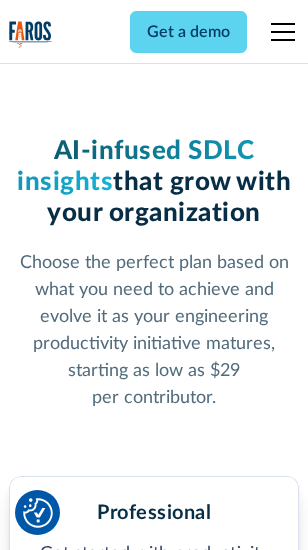 scroll, scrollTop: 3178, scrollLeft: 0, axis: vertical 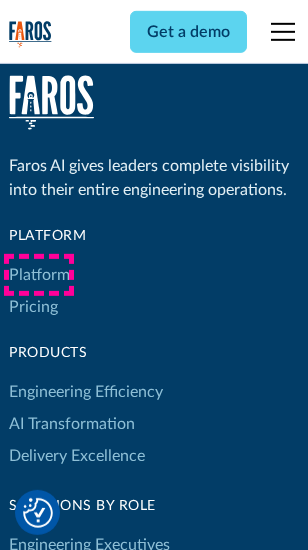 click on "Platform" at bounding box center (39, 275) 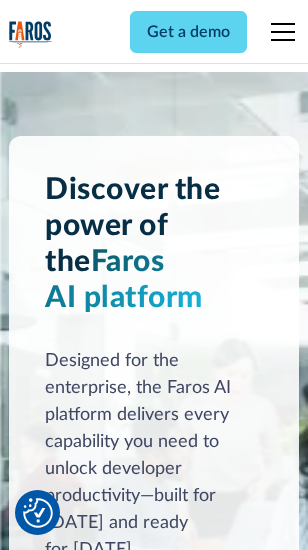 scroll, scrollTop: 15884, scrollLeft: 0, axis: vertical 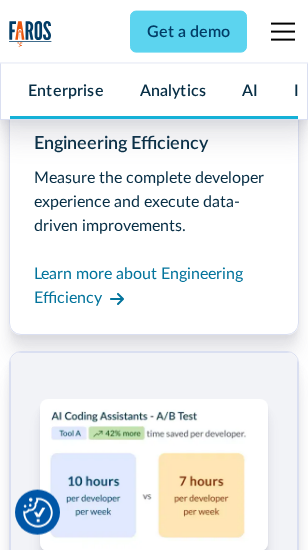 click on "Coding Assistant Impact" at bounding box center [94, 2481] 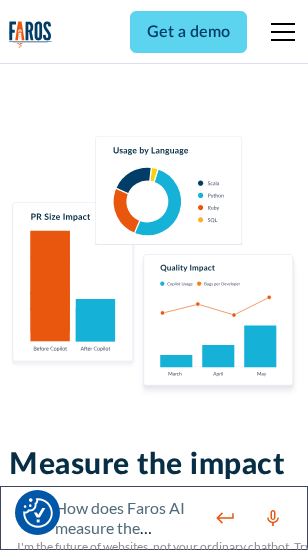 scroll, scrollTop: 12710, scrollLeft: 0, axis: vertical 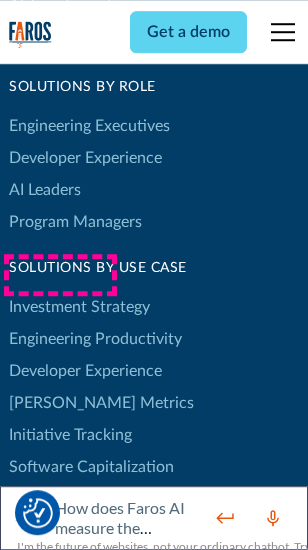 click on "[PERSON_NAME] Metrics" at bounding box center (101, 403) 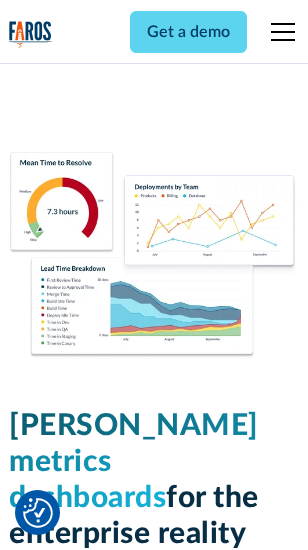 scroll, scrollTop: 9824, scrollLeft: 0, axis: vertical 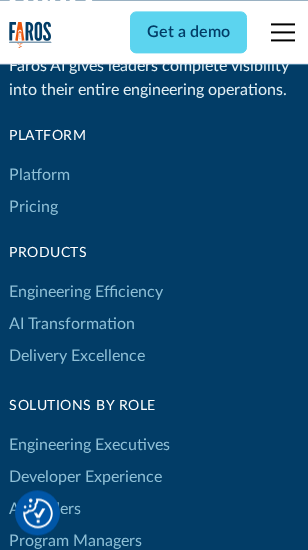 click on "Blog" at bounding box center [24, 939] 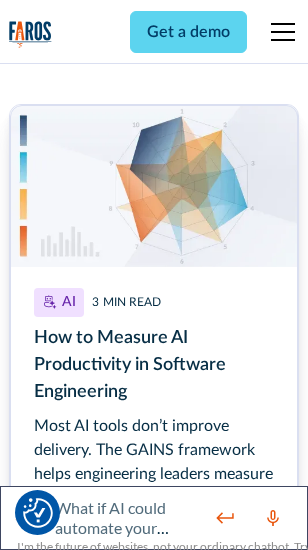 scroll, scrollTop: 8933, scrollLeft: 0, axis: vertical 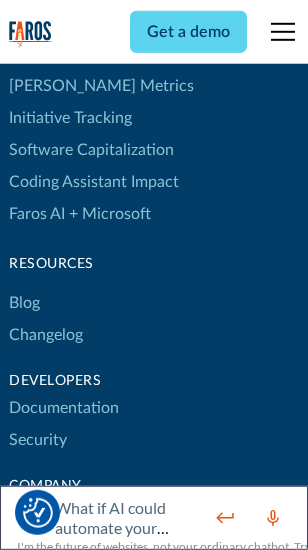 click on "Changelog" at bounding box center (46, 335) 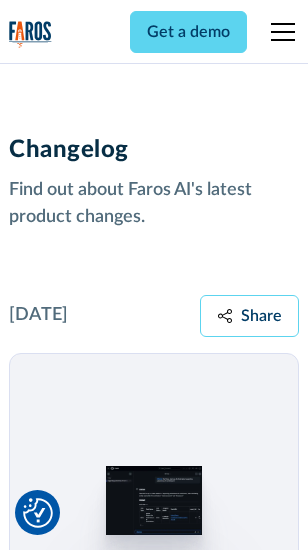 scroll, scrollTop: 24124, scrollLeft: 0, axis: vertical 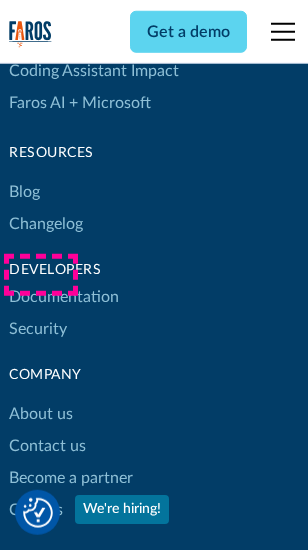 click on "About us" at bounding box center [41, 414] 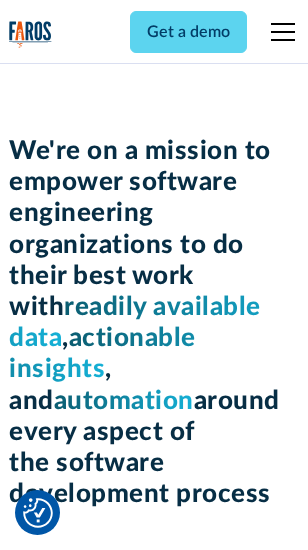 scroll, scrollTop: 6924, scrollLeft: 0, axis: vertical 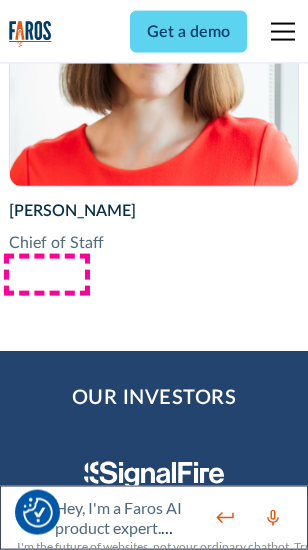 click on "Contact us" at bounding box center (47, 2782) 